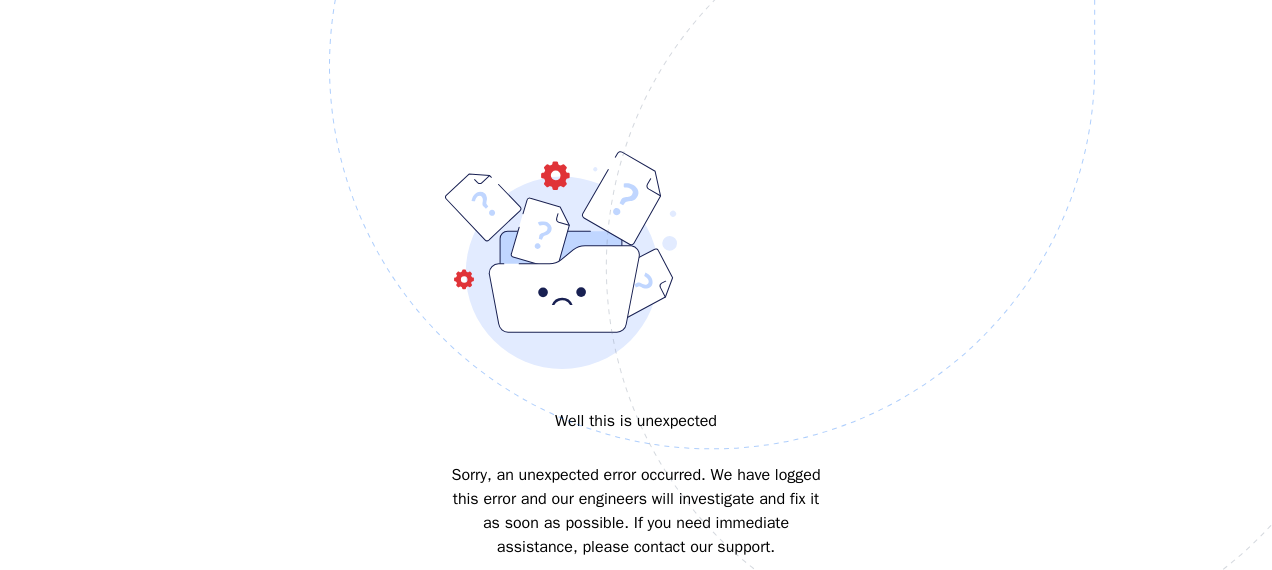 scroll, scrollTop: 0, scrollLeft: 0, axis: both 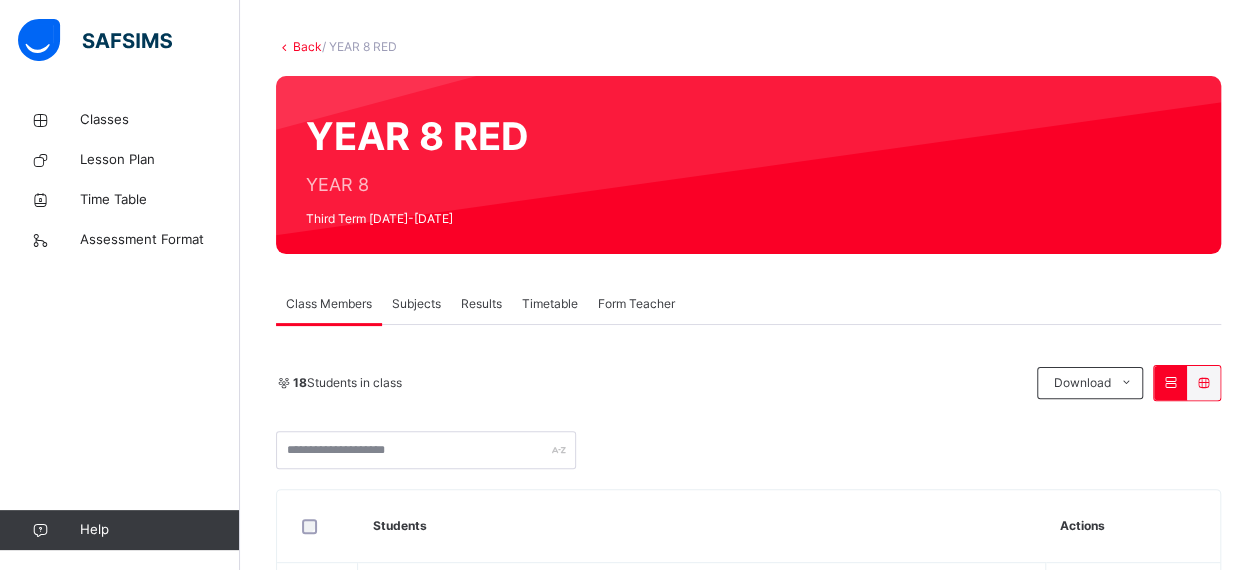 click on "Classes" at bounding box center [160, 120] 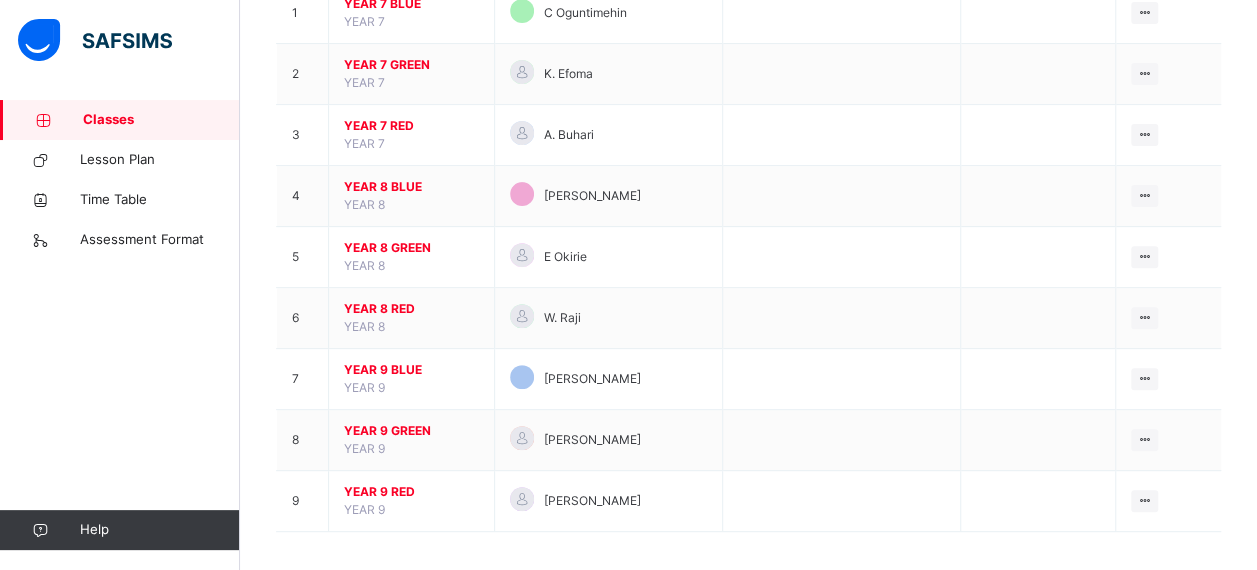 scroll, scrollTop: 259, scrollLeft: 0, axis: vertical 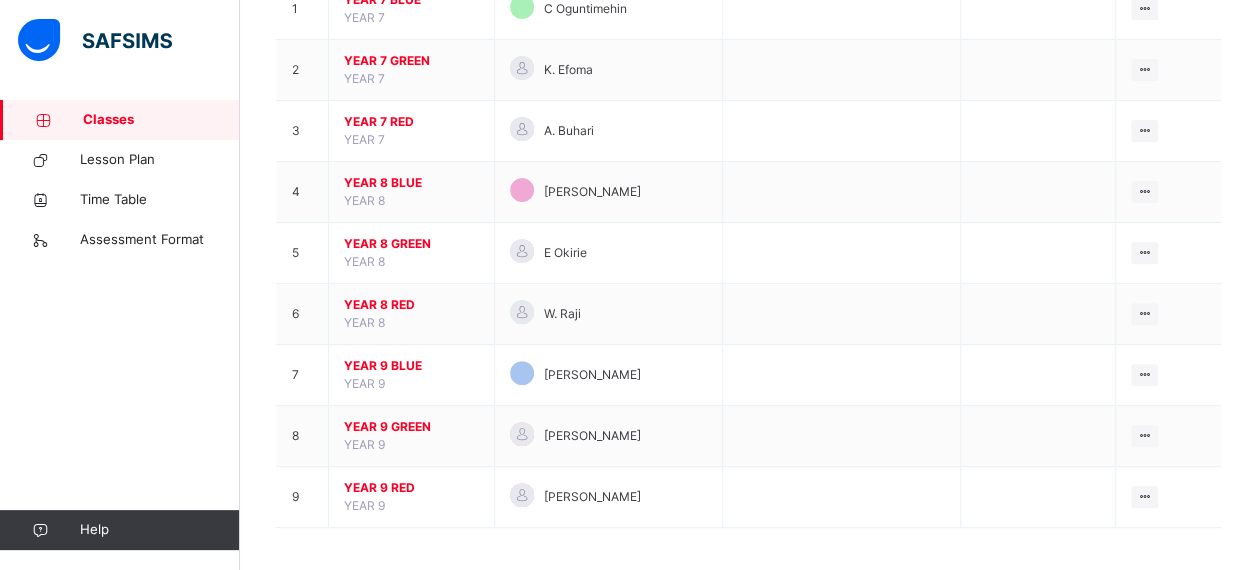 click on "YEAR 8   GREEN" at bounding box center (411, 244) 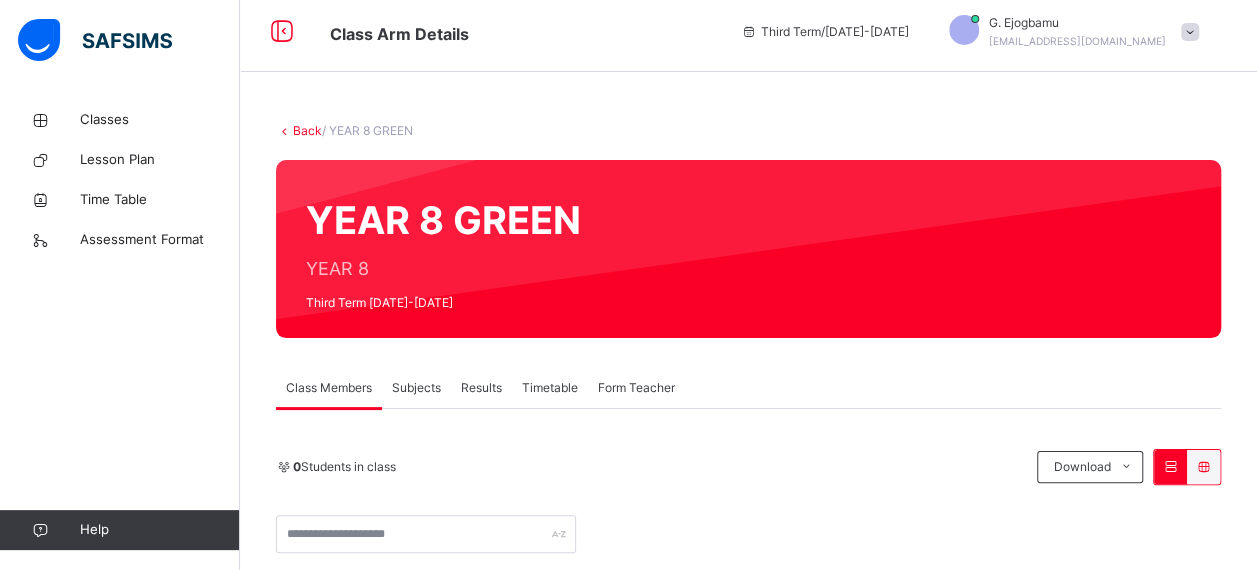 scroll, scrollTop: 259, scrollLeft: 0, axis: vertical 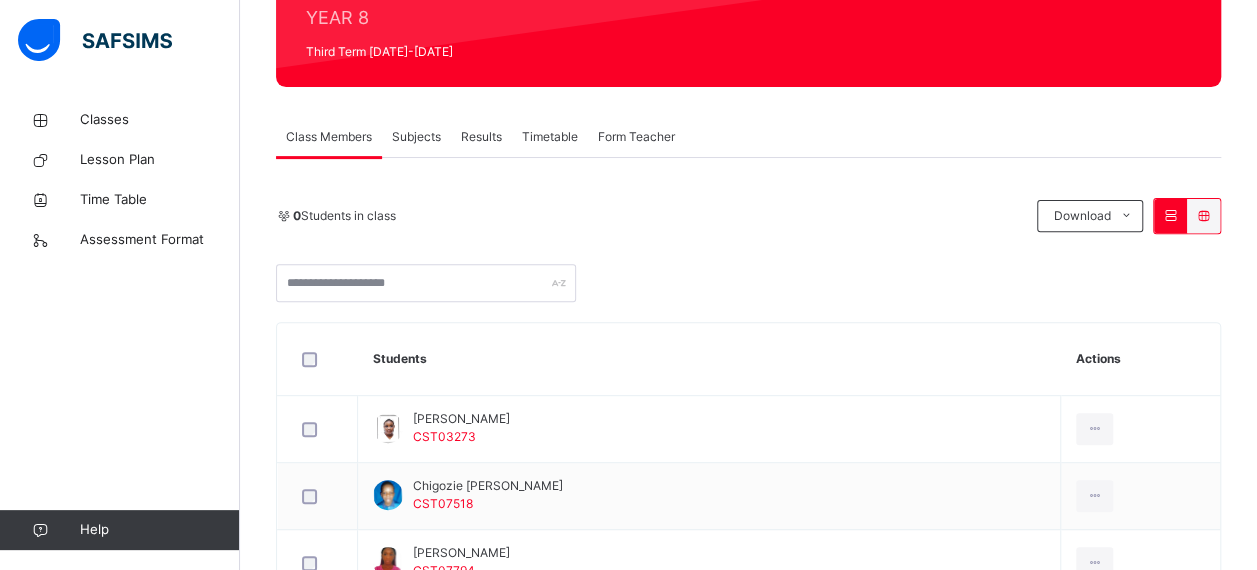 click on "Subjects" at bounding box center [416, 137] 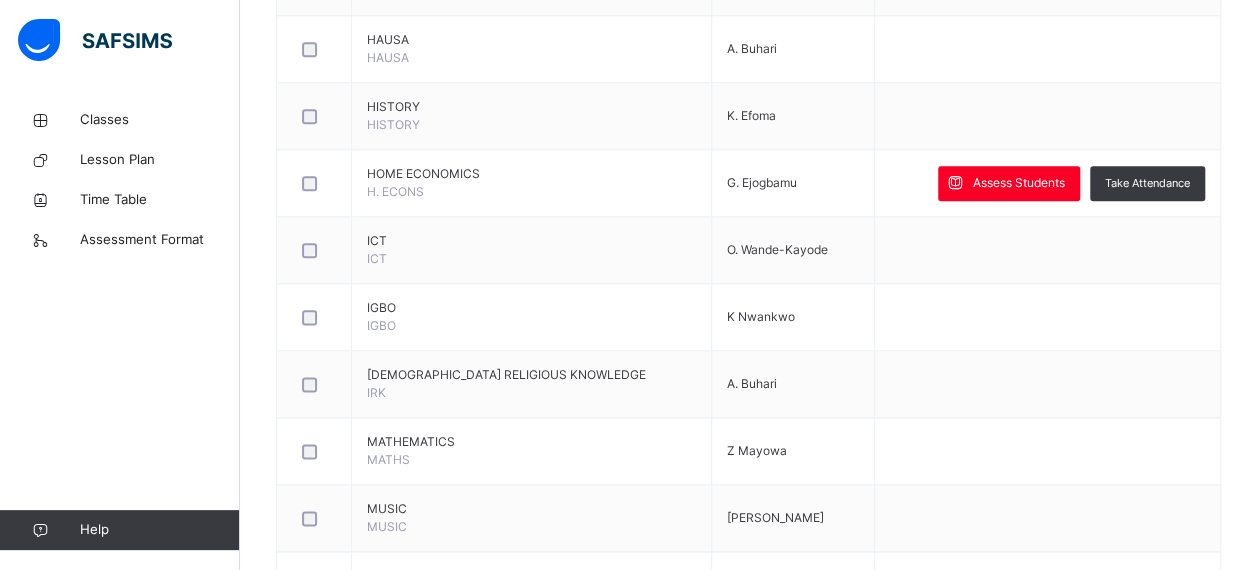 scroll, scrollTop: 1126, scrollLeft: 0, axis: vertical 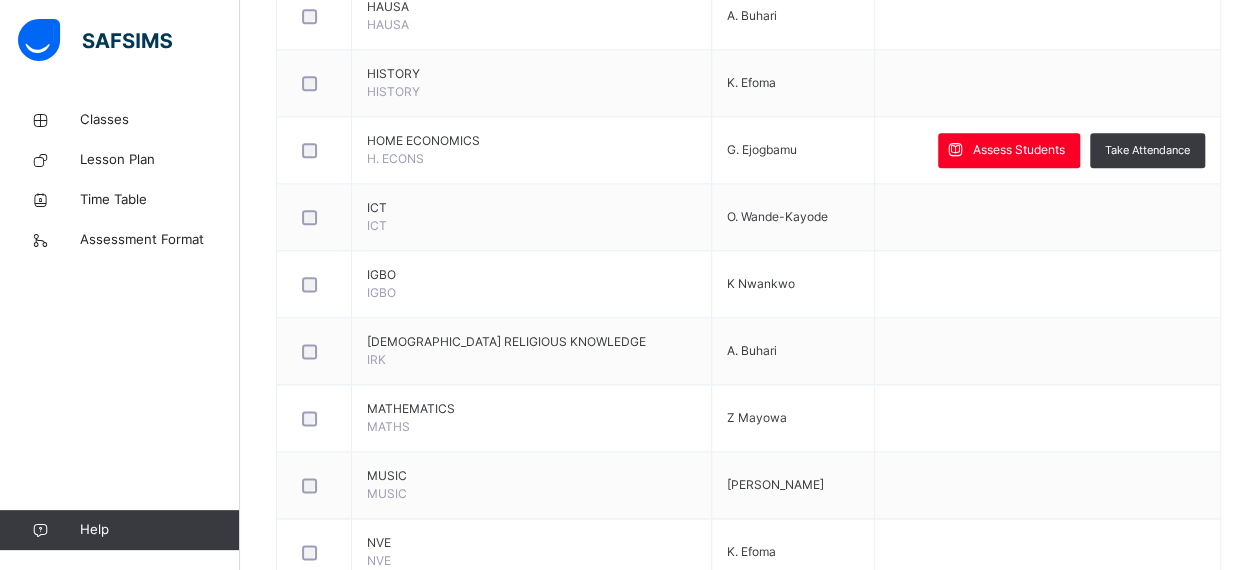 click on "Assess Students" at bounding box center (1009, 150) 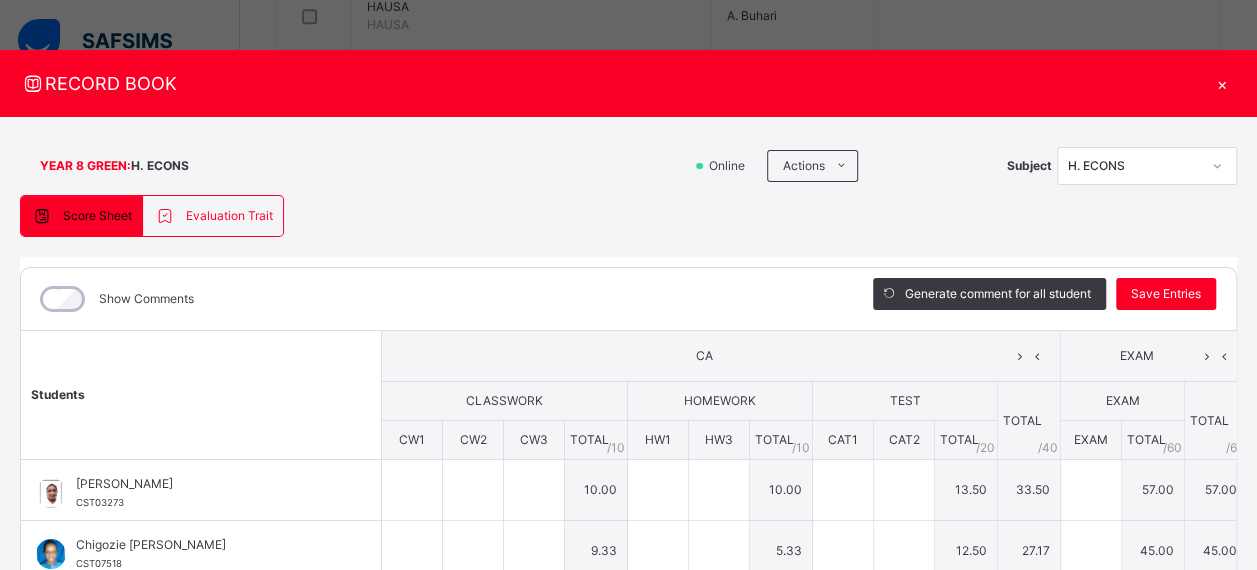 type on "*" 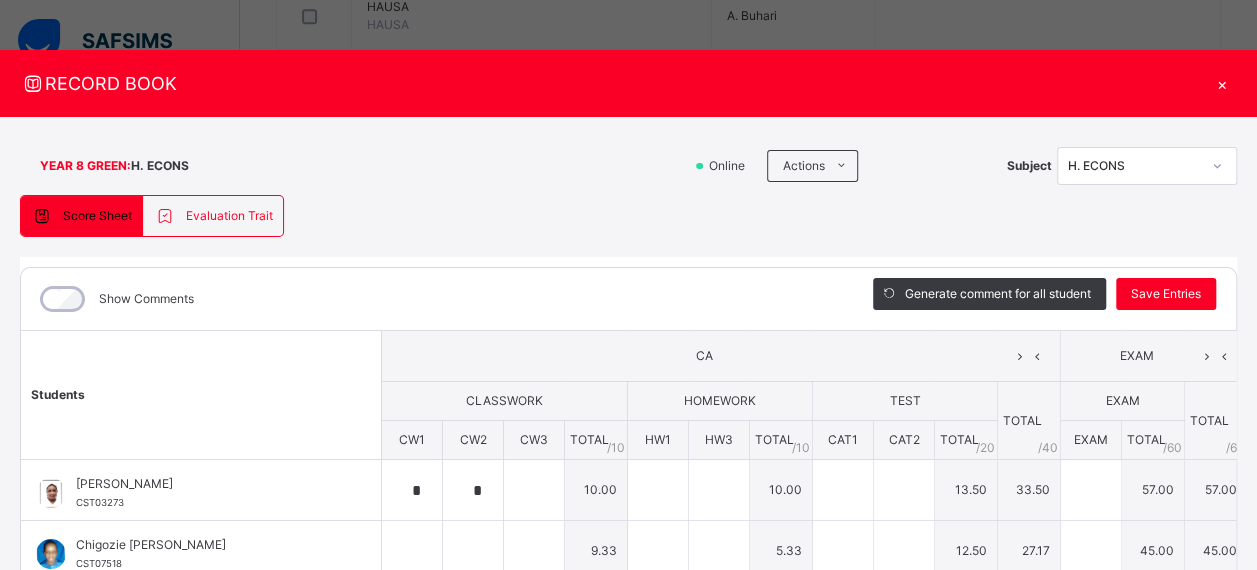 type on "*" 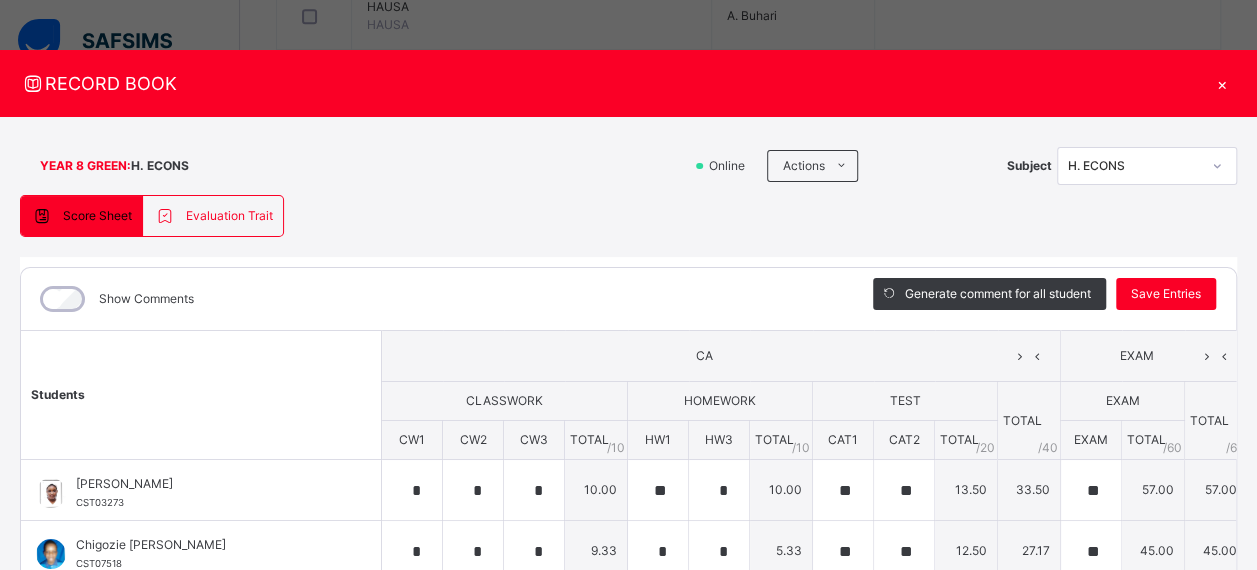 type on "*" 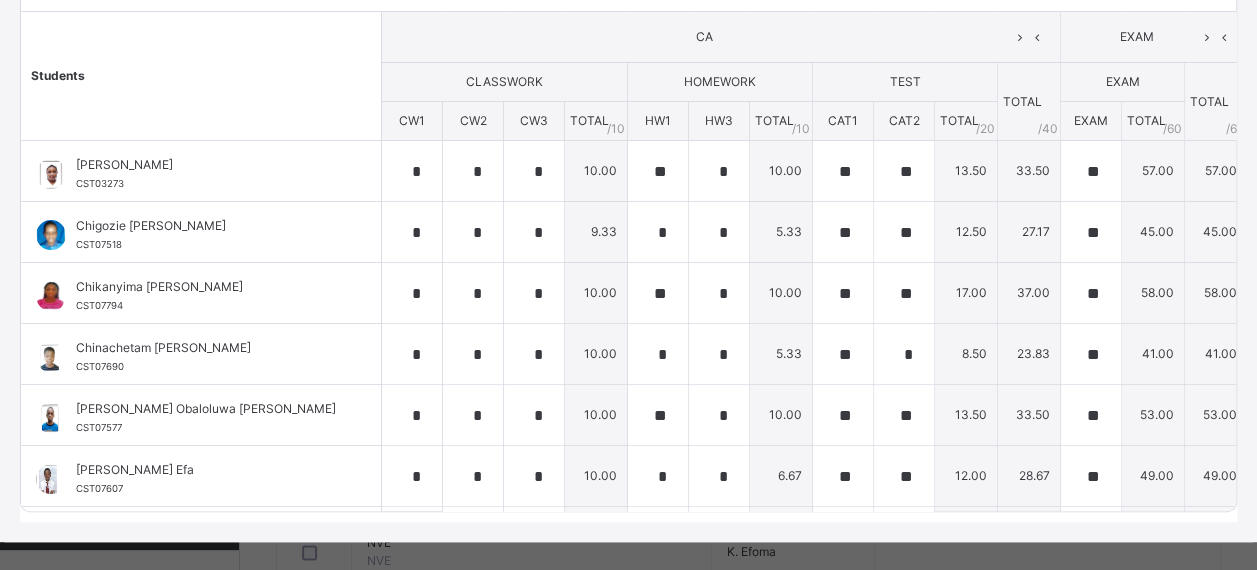 scroll, scrollTop: 320, scrollLeft: 0, axis: vertical 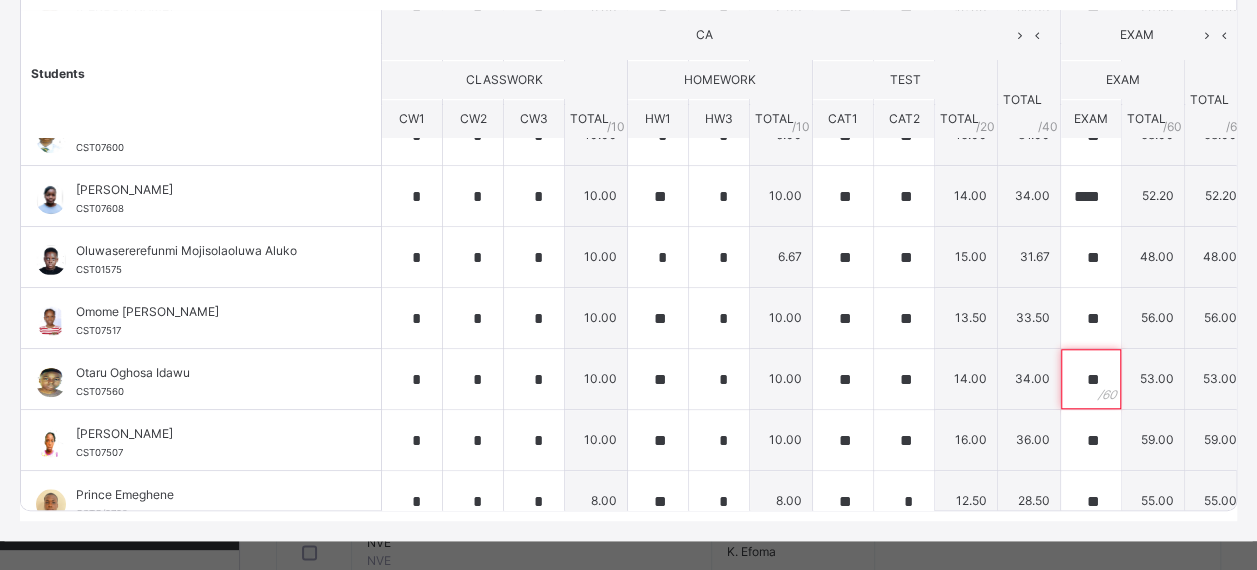 click on "**" at bounding box center (1091, 379) 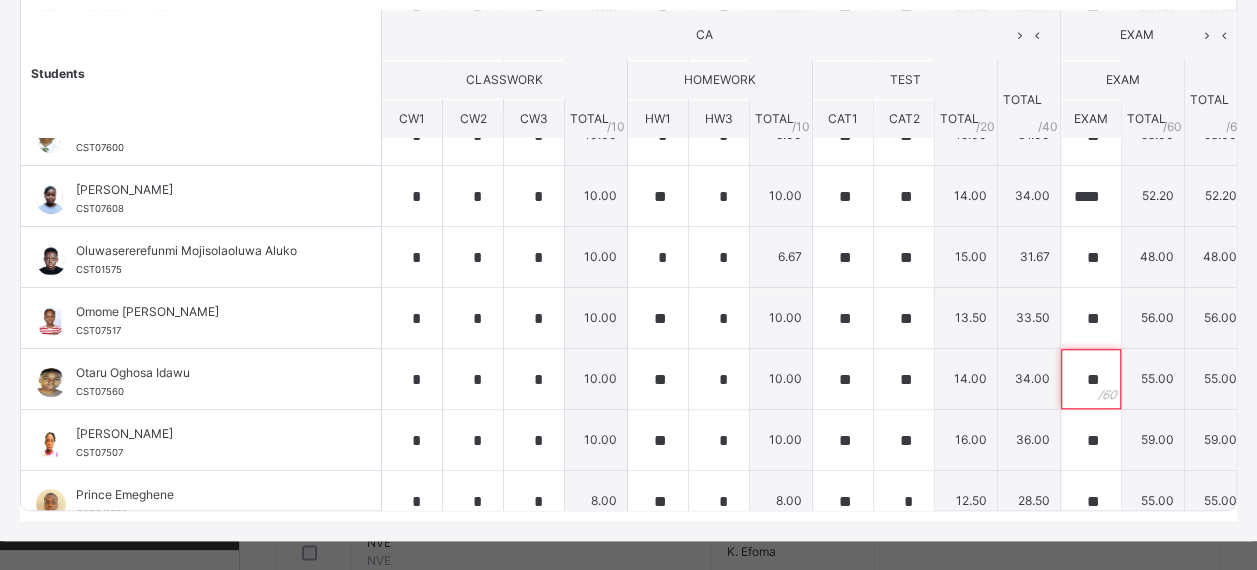 scroll, scrollTop: 0, scrollLeft: 0, axis: both 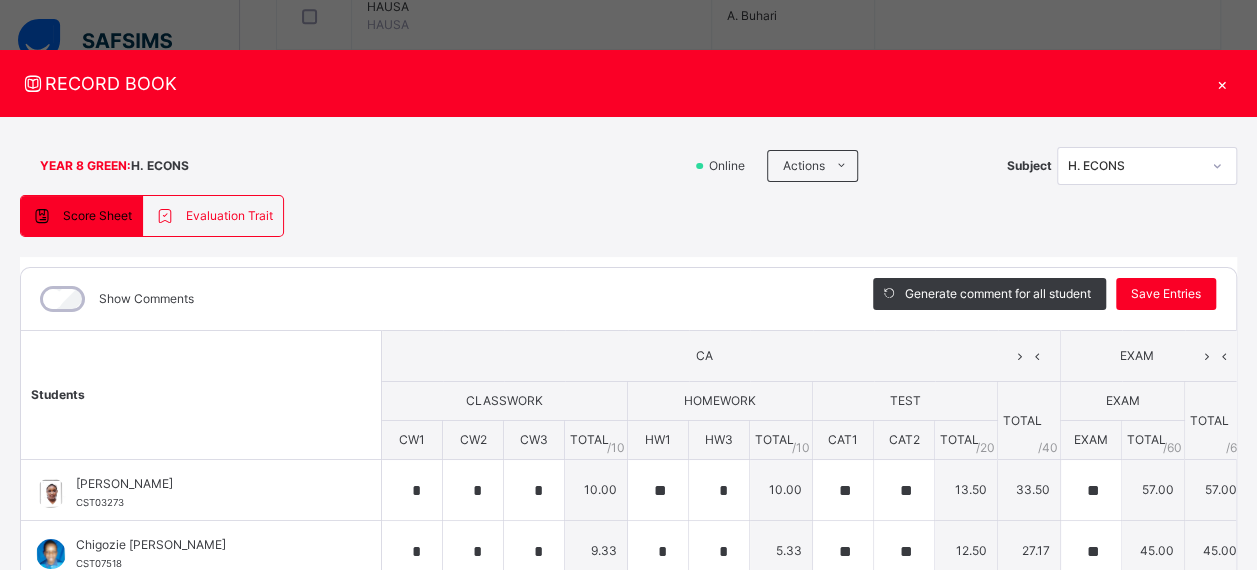 type on "**" 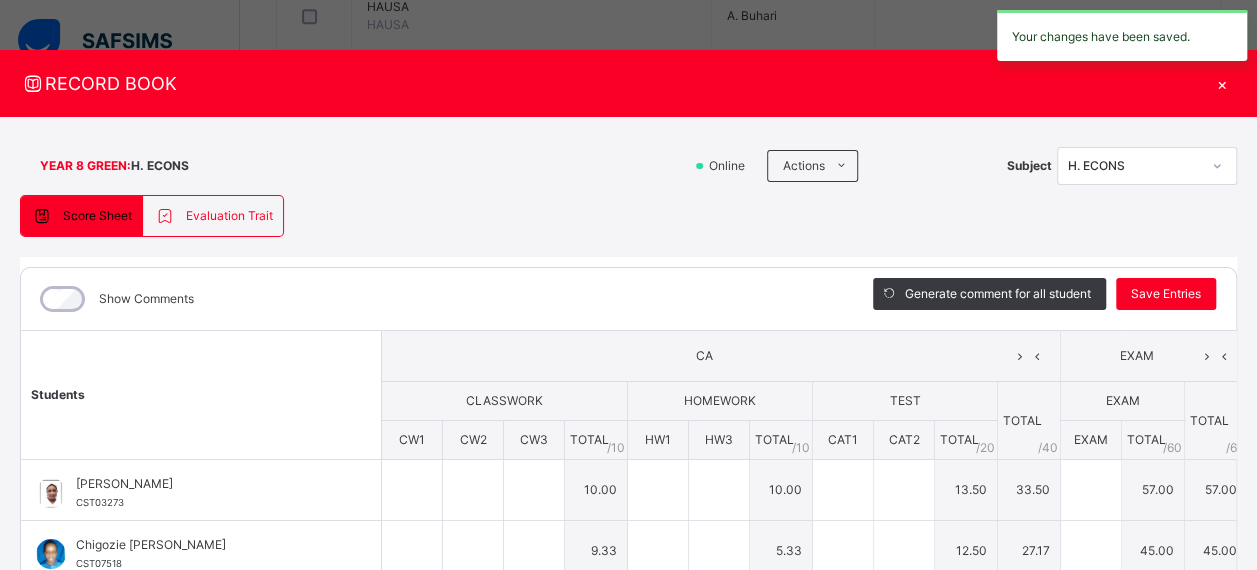 type on "*" 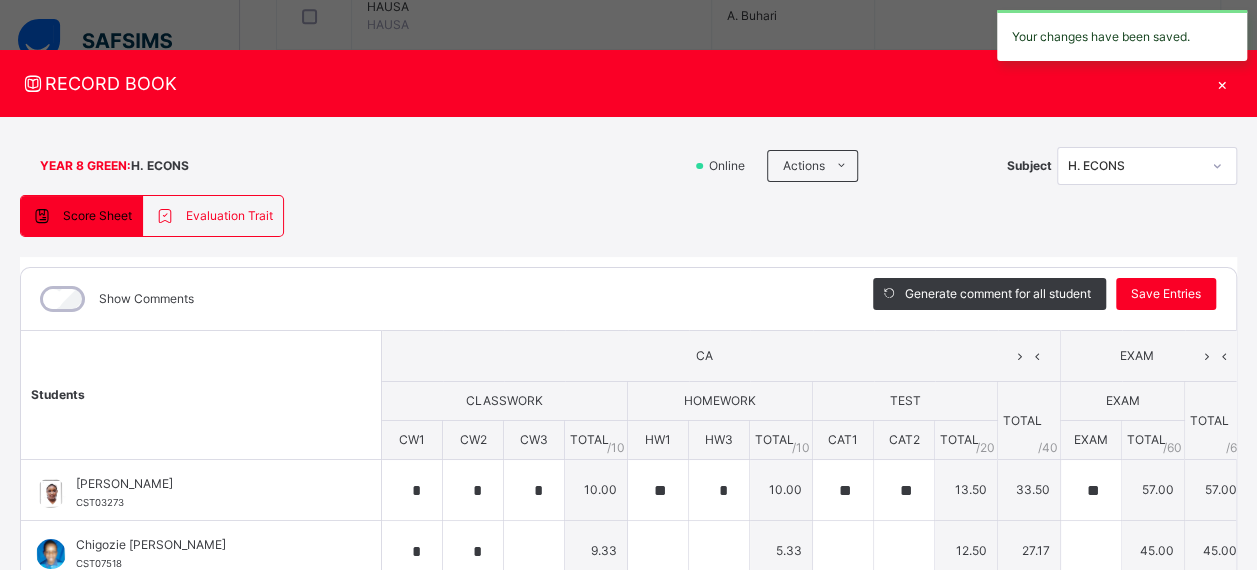 type on "*" 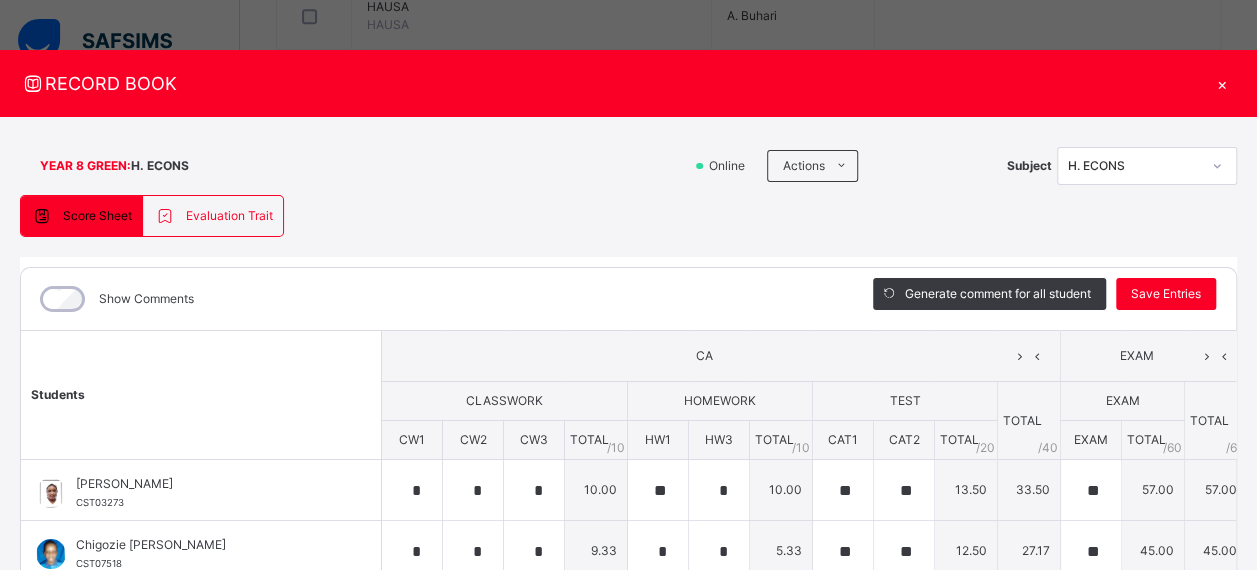 scroll, scrollTop: 355, scrollLeft: 0, axis: vertical 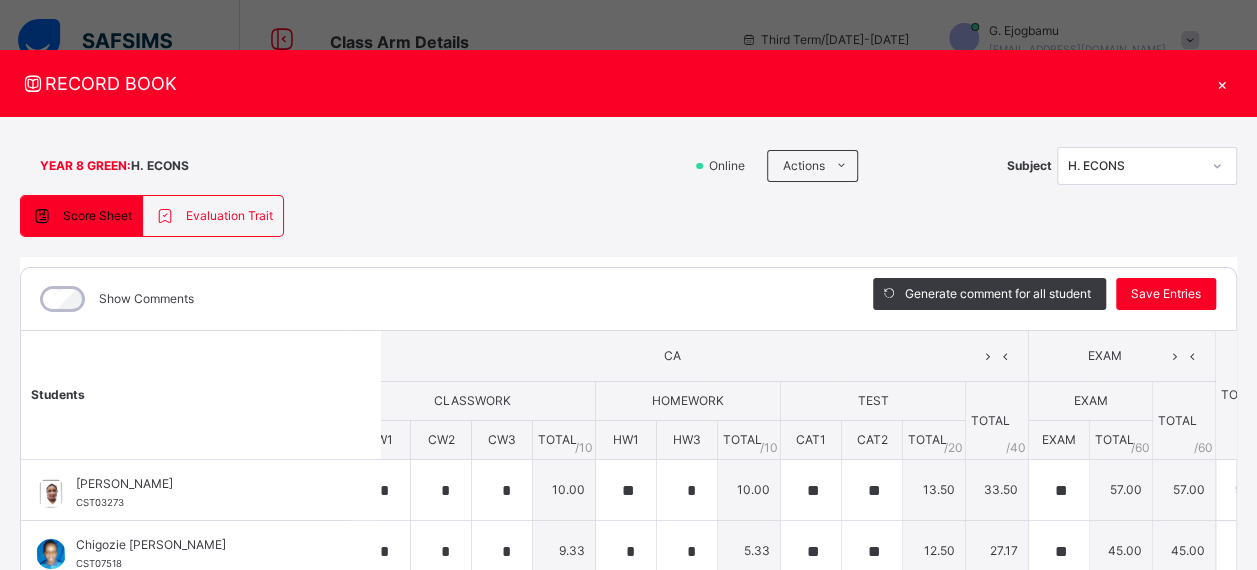 click on "Save Entries" at bounding box center [1166, 294] 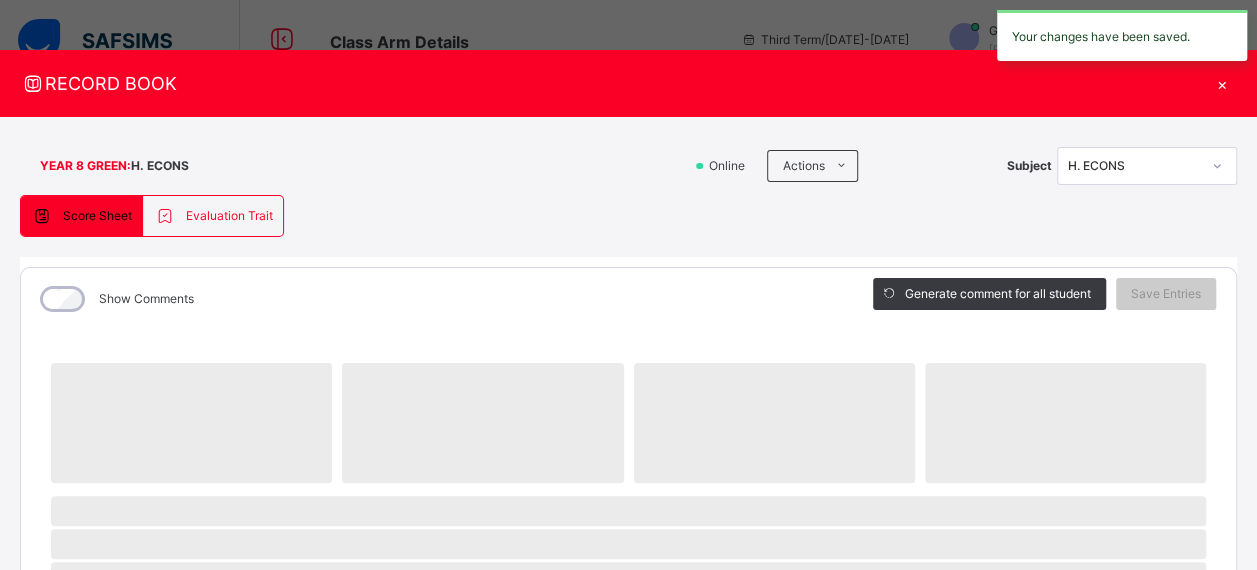 scroll, scrollTop: 0, scrollLeft: 0, axis: both 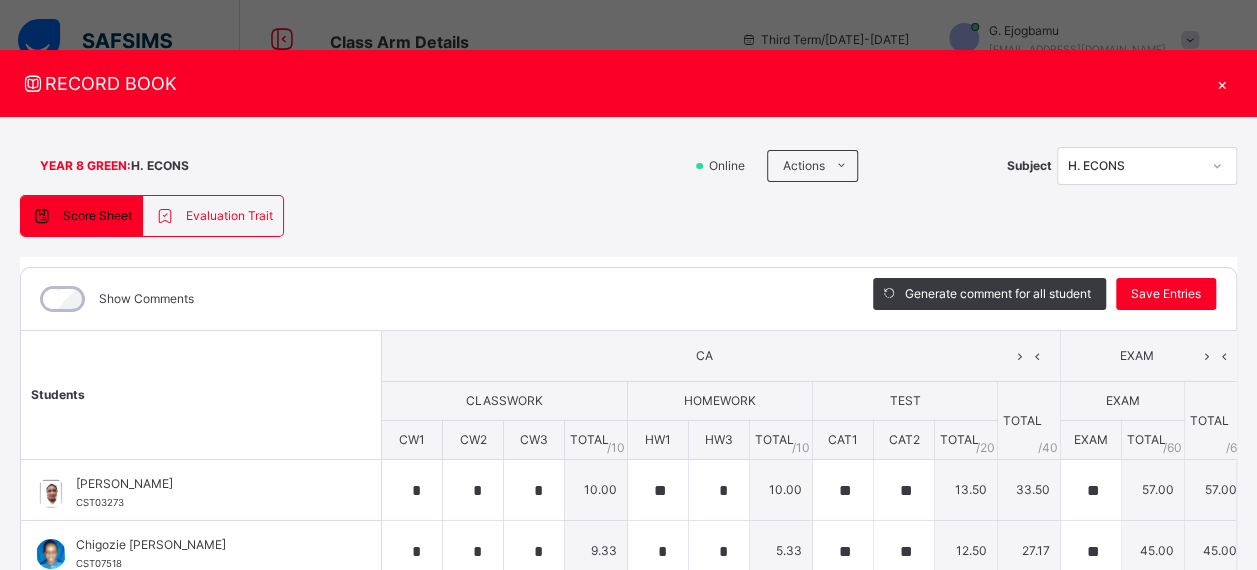 click on "Save Entries" at bounding box center (1166, 294) 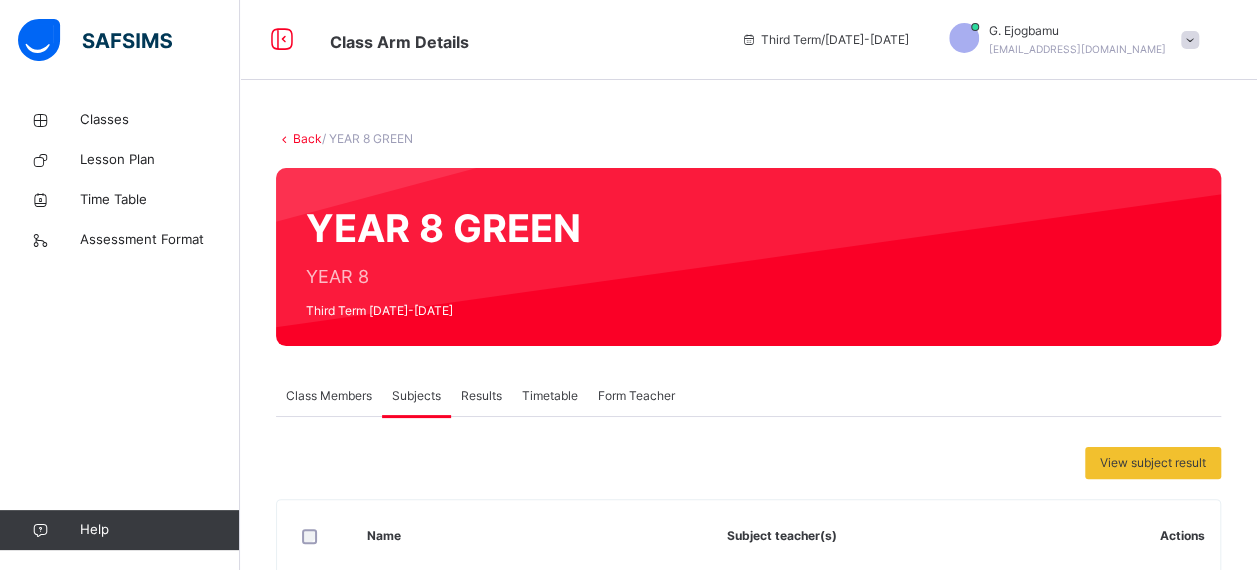 click on "Classes" at bounding box center (160, 120) 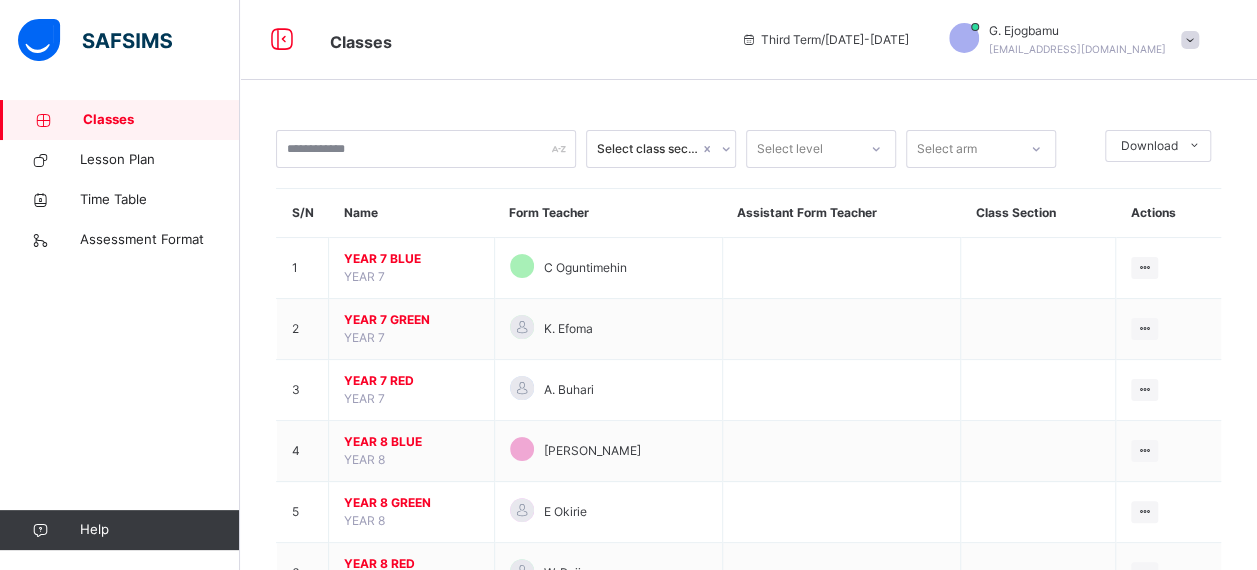 click on "YEAR 7   BLUE" at bounding box center (411, 259) 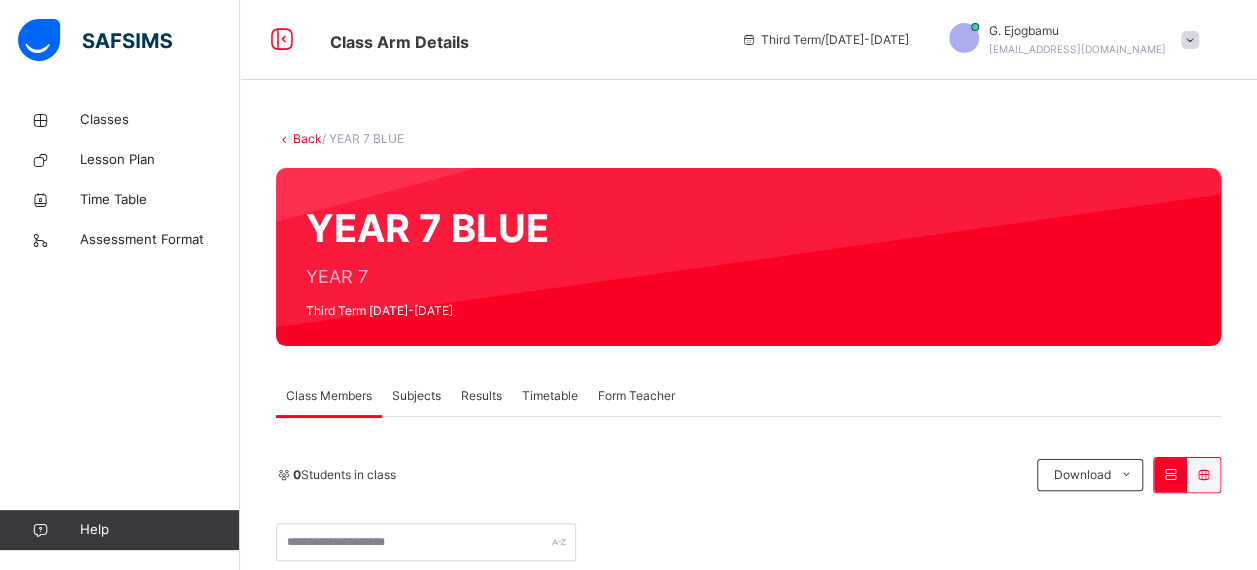 click on "Subjects" at bounding box center [416, 396] 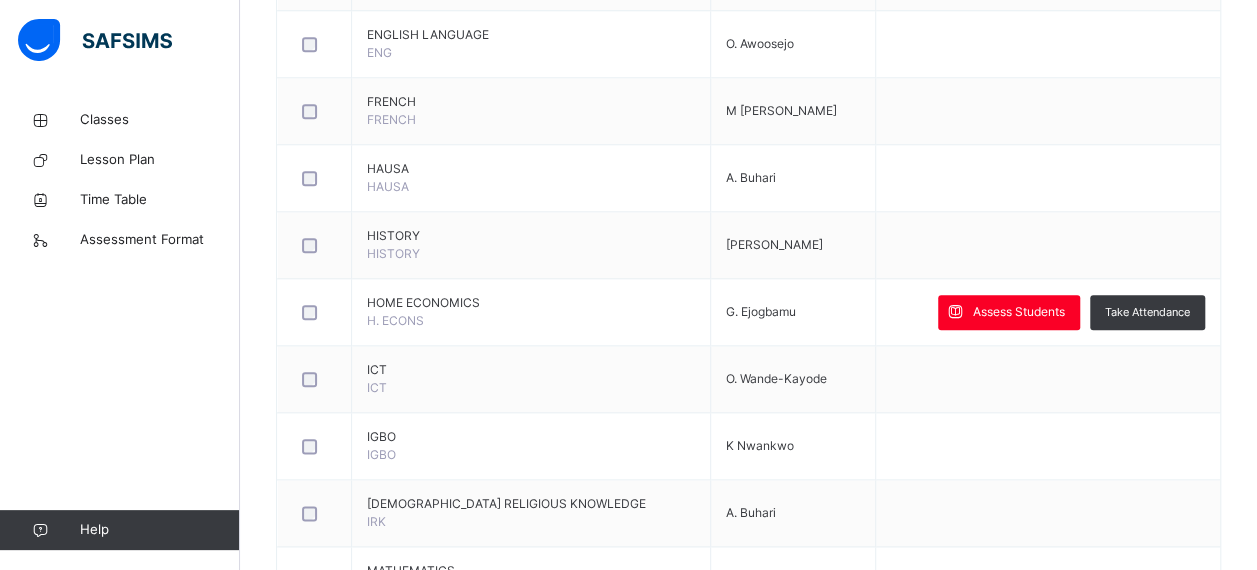 scroll, scrollTop: 968, scrollLeft: 0, axis: vertical 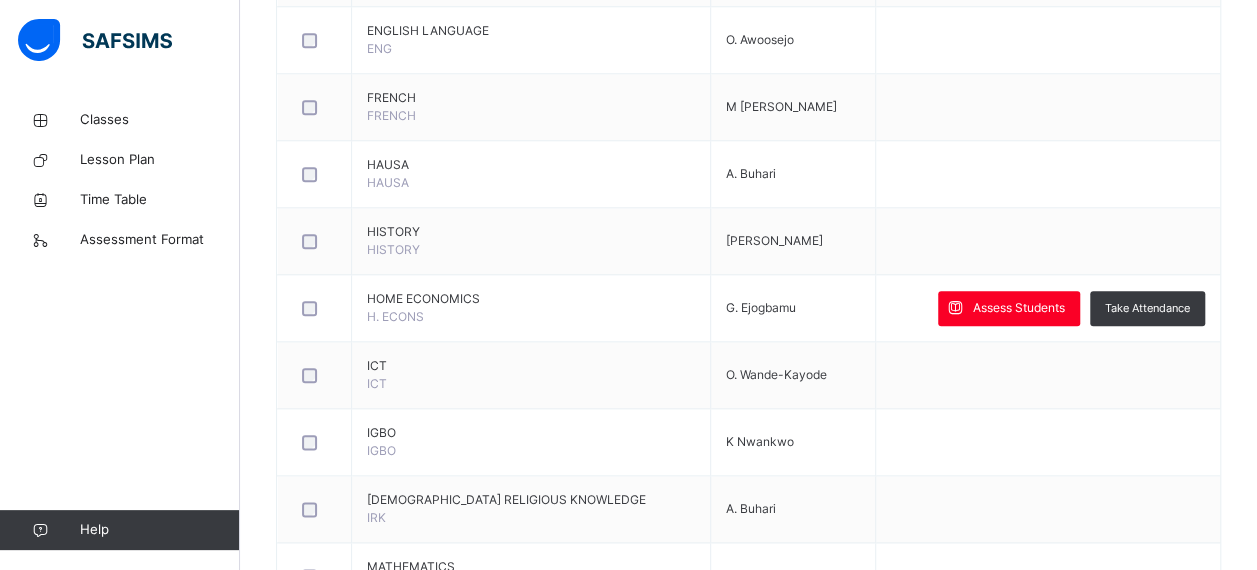 click on "Assess Students" at bounding box center [1019, 308] 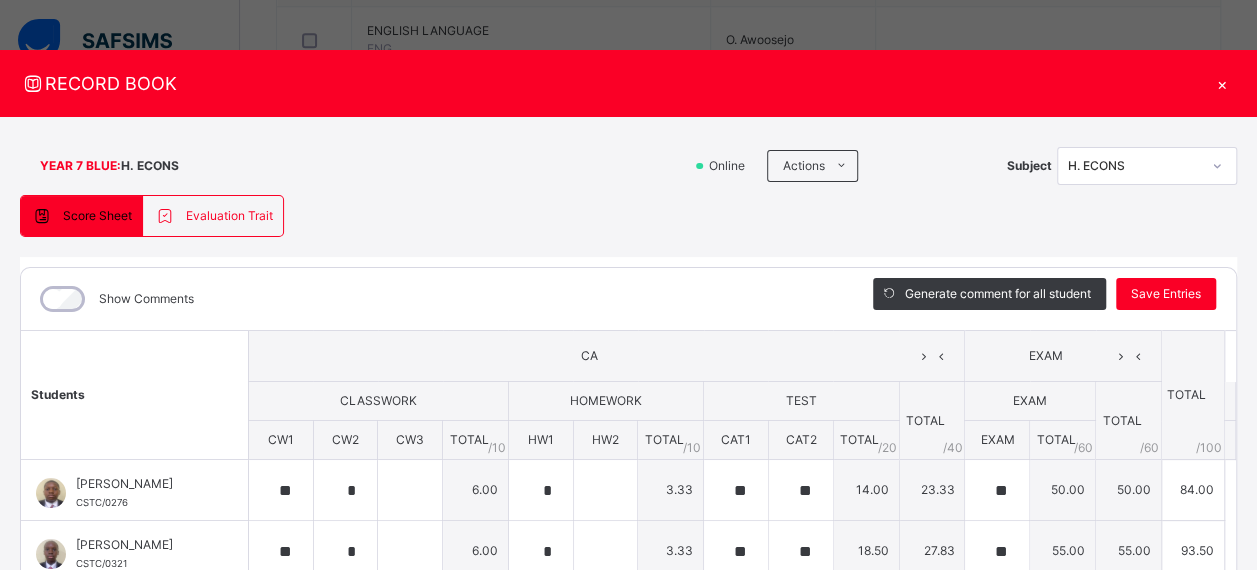 scroll, scrollTop: 279, scrollLeft: 0, axis: vertical 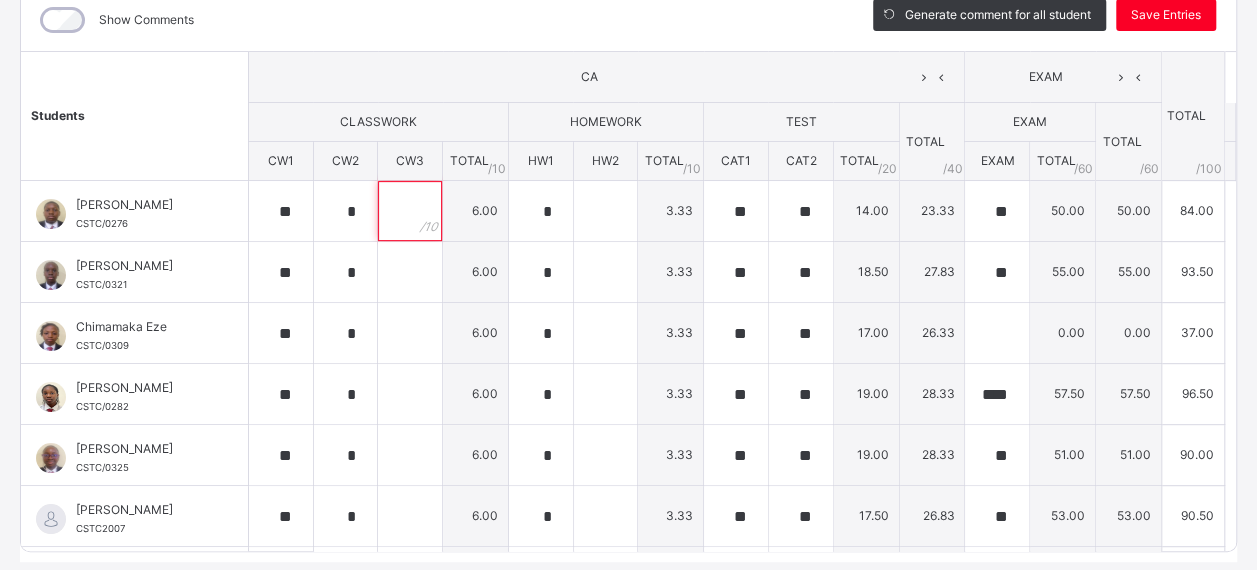 click at bounding box center [410, 211] 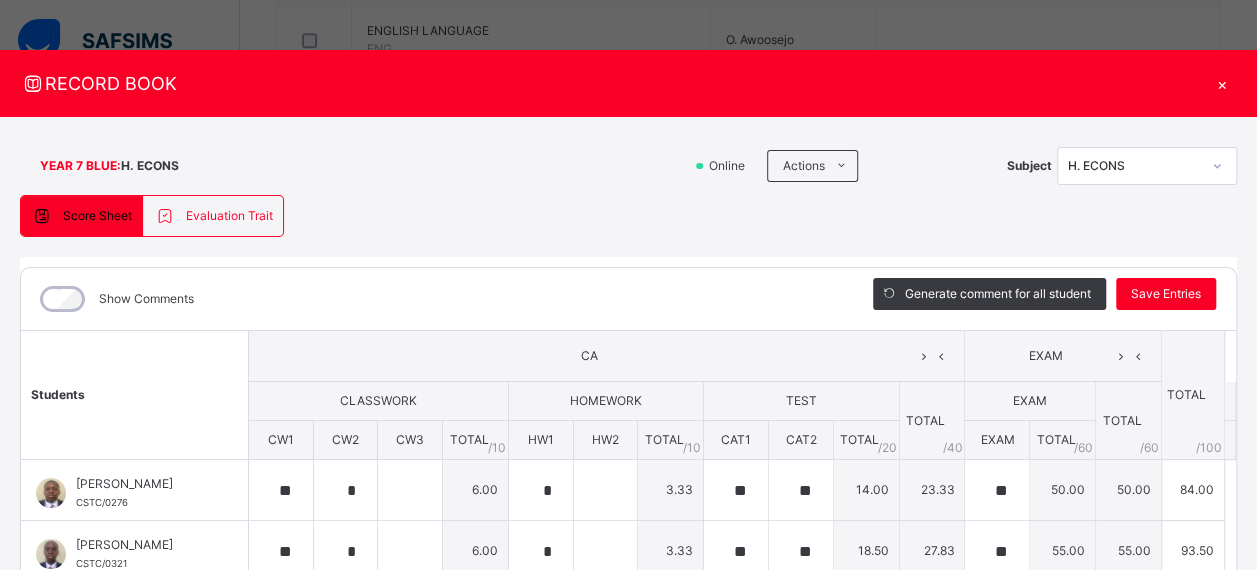 click on "×" at bounding box center [1222, 83] 